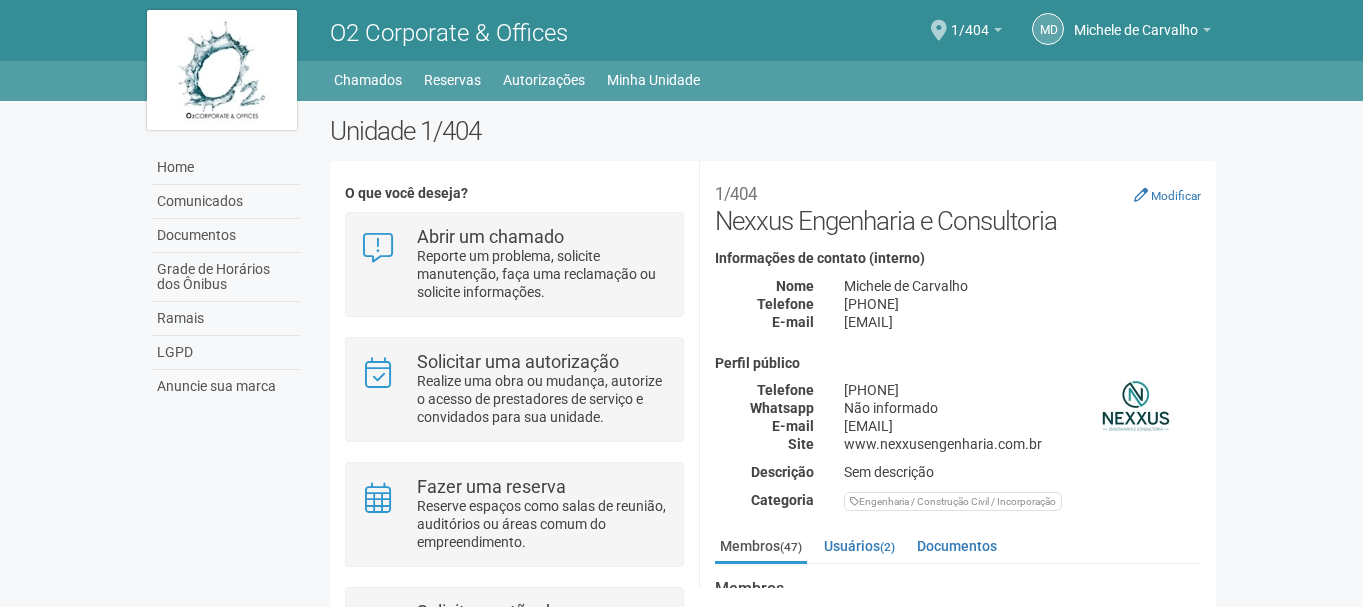 scroll, scrollTop: 0, scrollLeft: 0, axis: both 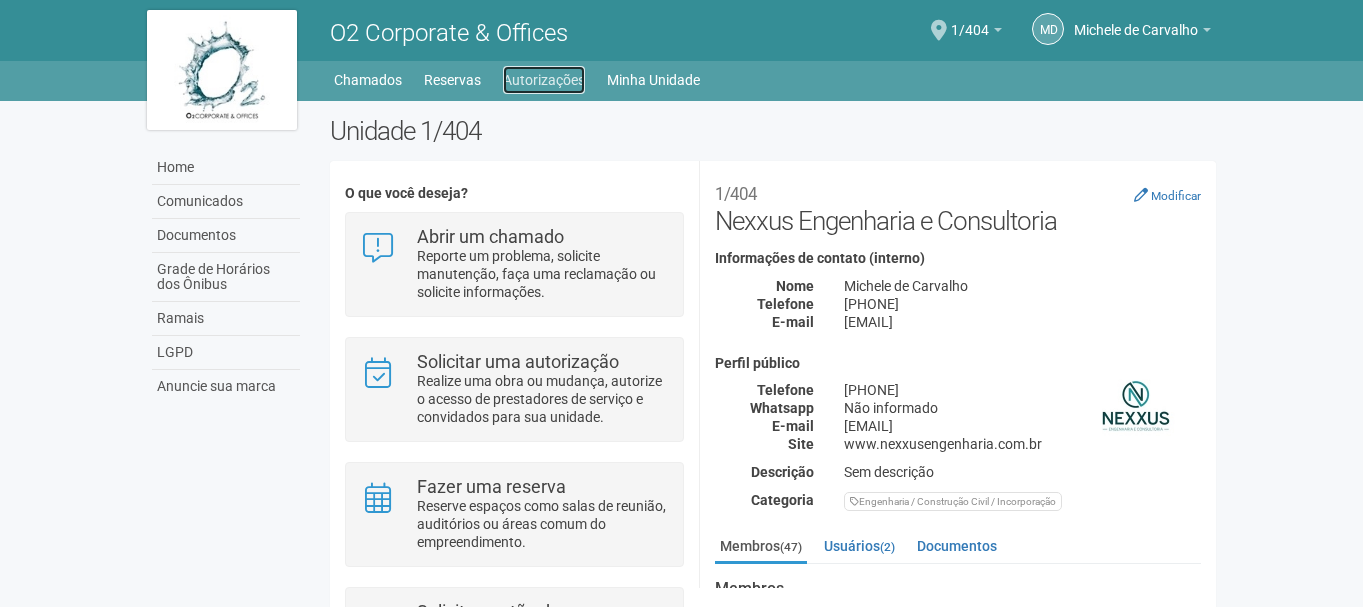 click on "Autorizações" at bounding box center (544, 80) 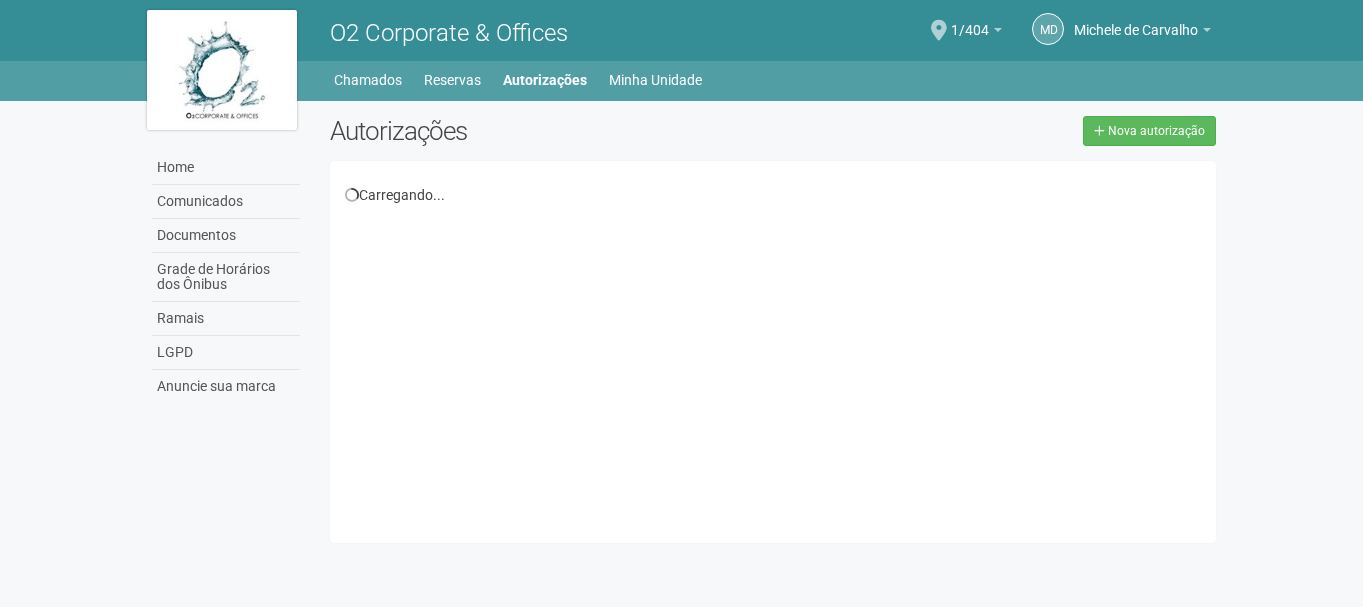 scroll, scrollTop: 0, scrollLeft: 0, axis: both 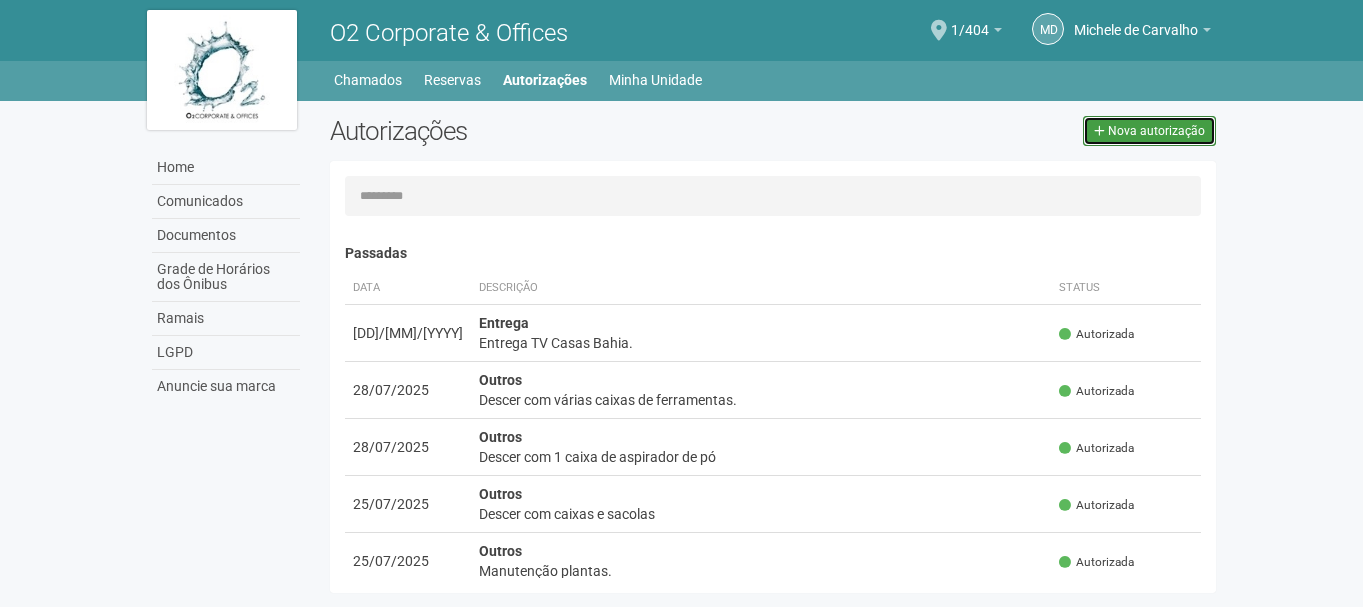 click on "Nova autorização" at bounding box center (1156, 131) 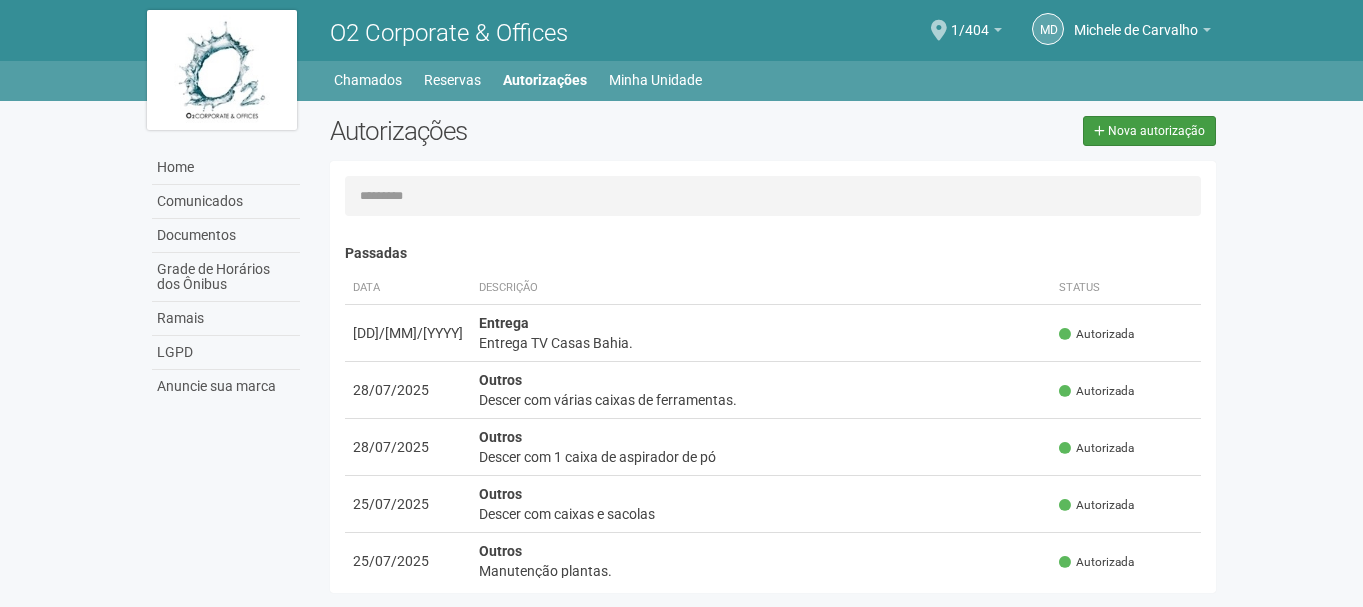 select on "**" 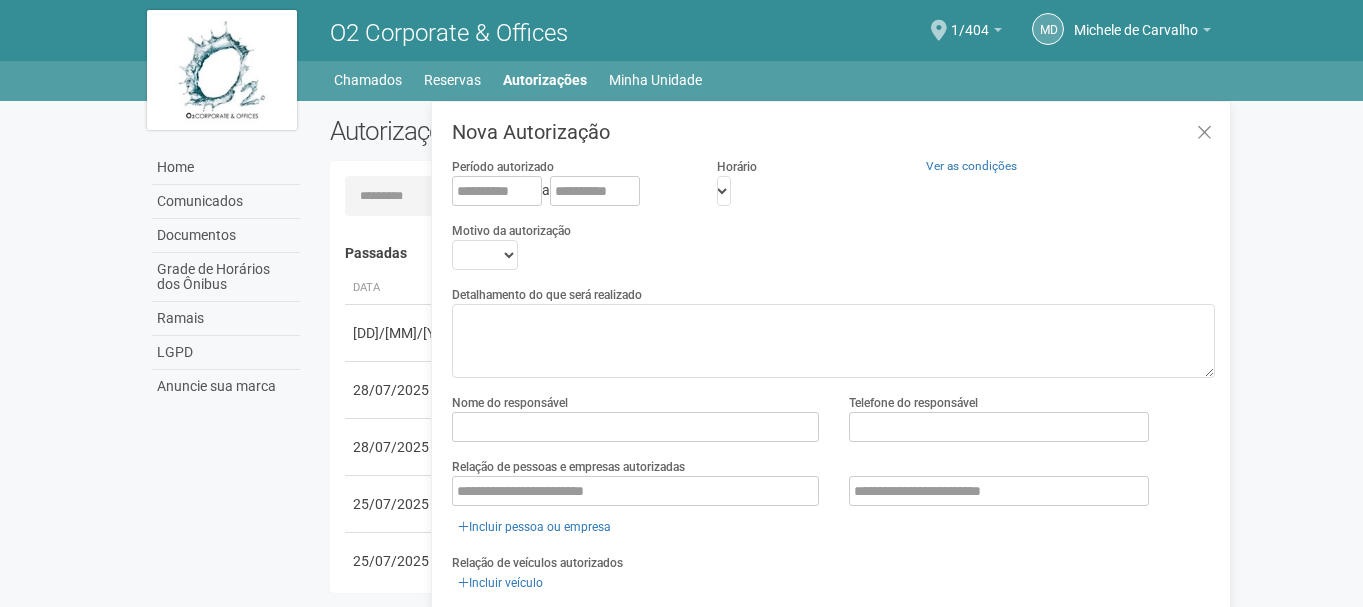 scroll, scrollTop: 31, scrollLeft: 0, axis: vertical 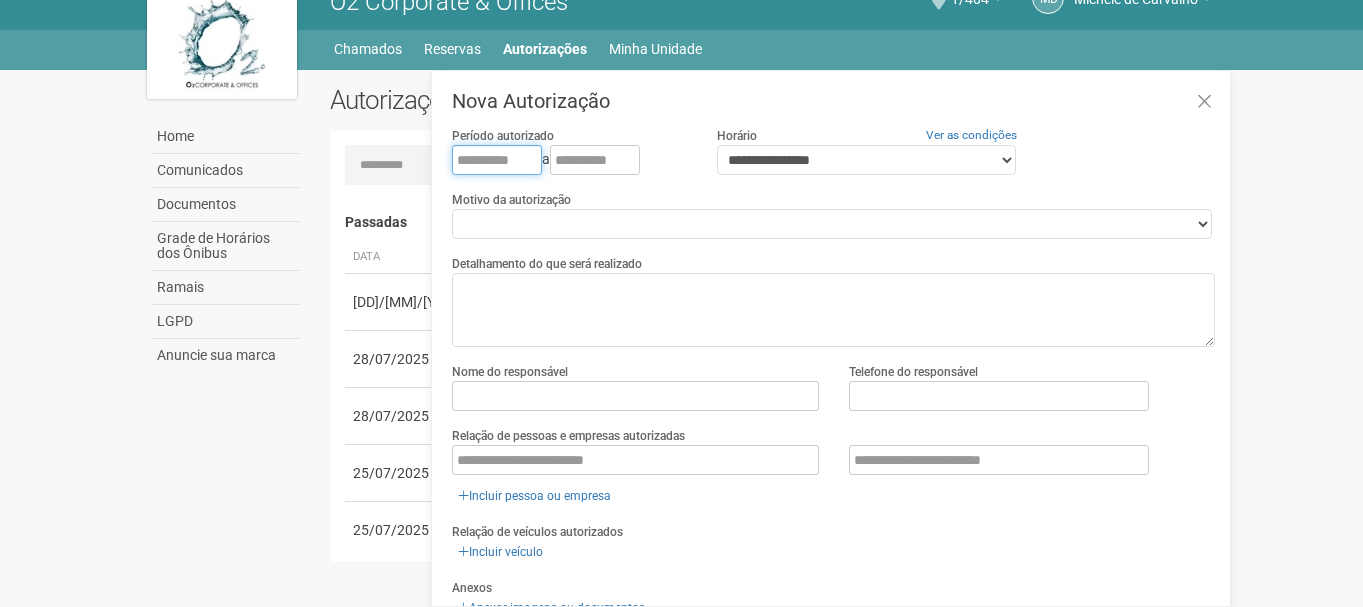click at bounding box center (497, 160) 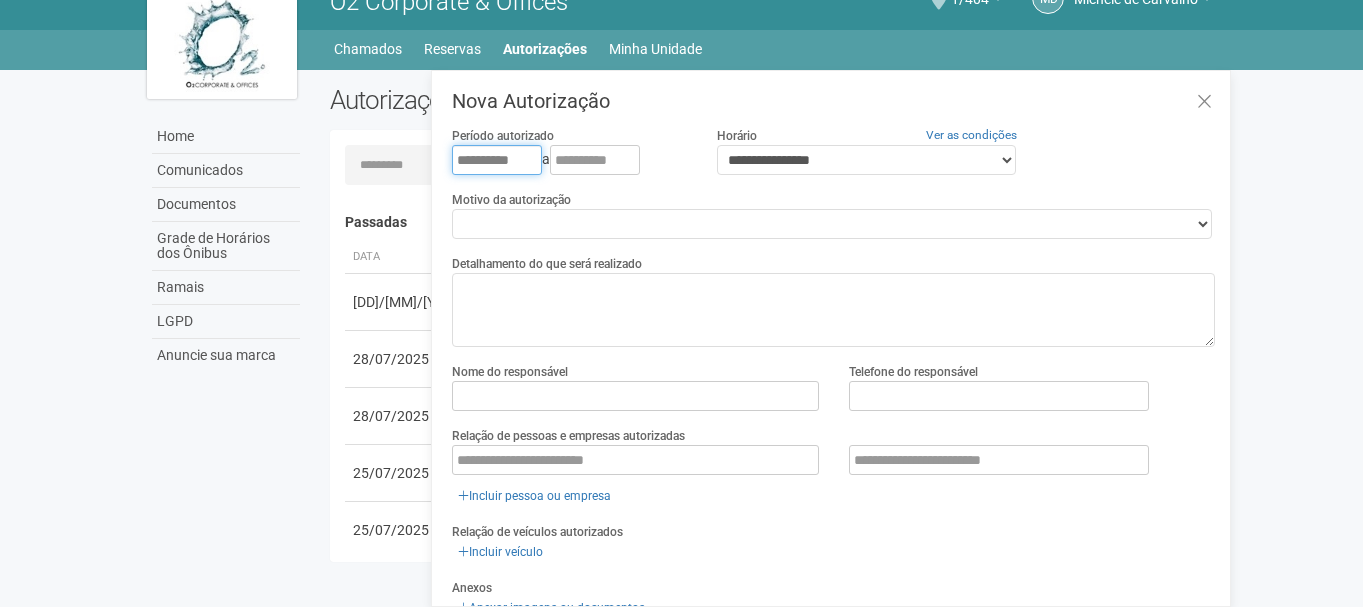 type on "**********" 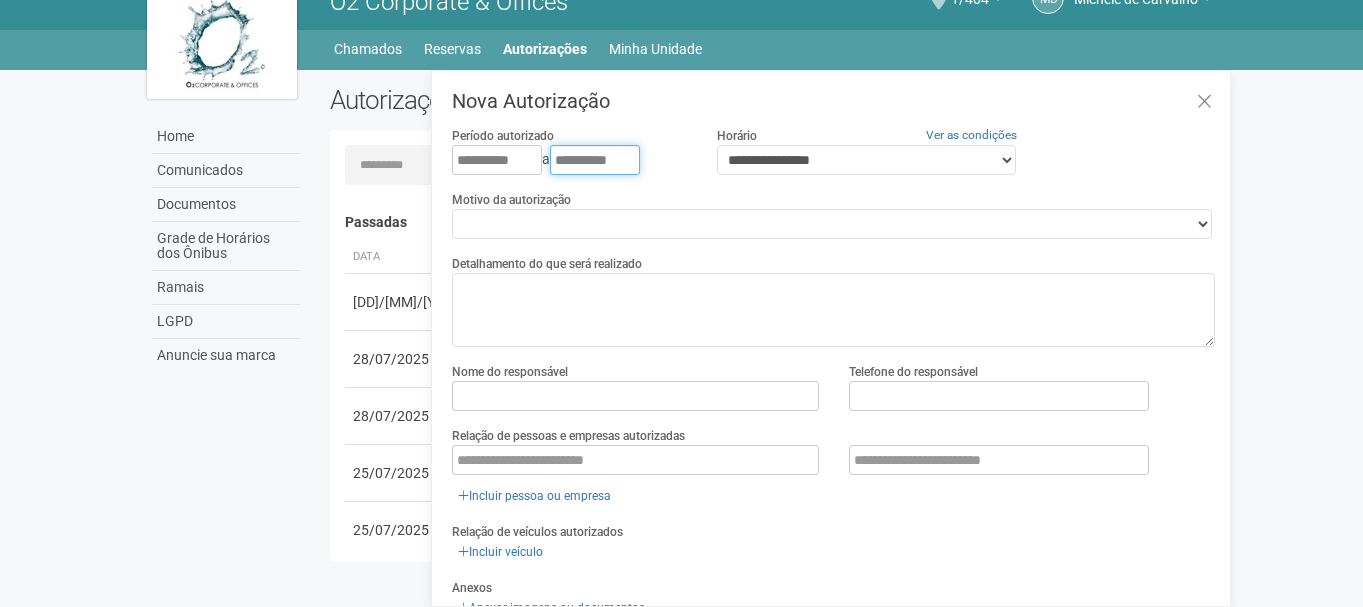 type on "**********" 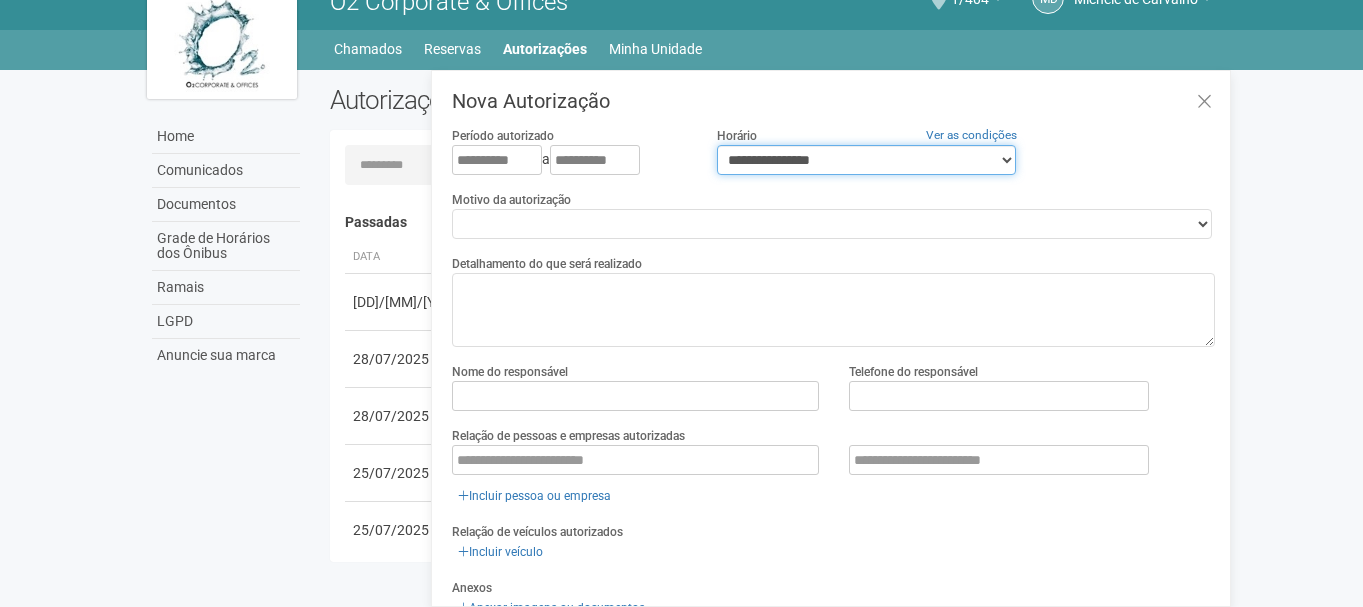 drag, startPoint x: 835, startPoint y: 161, endPoint x: 827, endPoint y: 168, distance: 10.630146 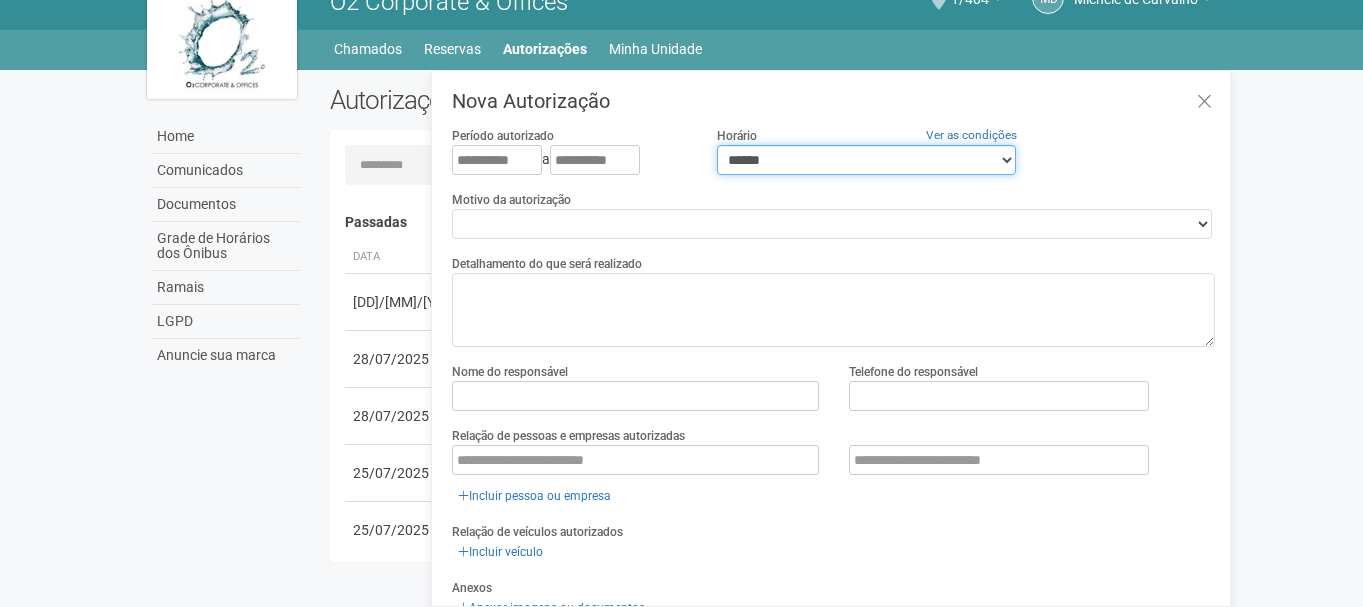 click on "**********" at bounding box center [866, 160] 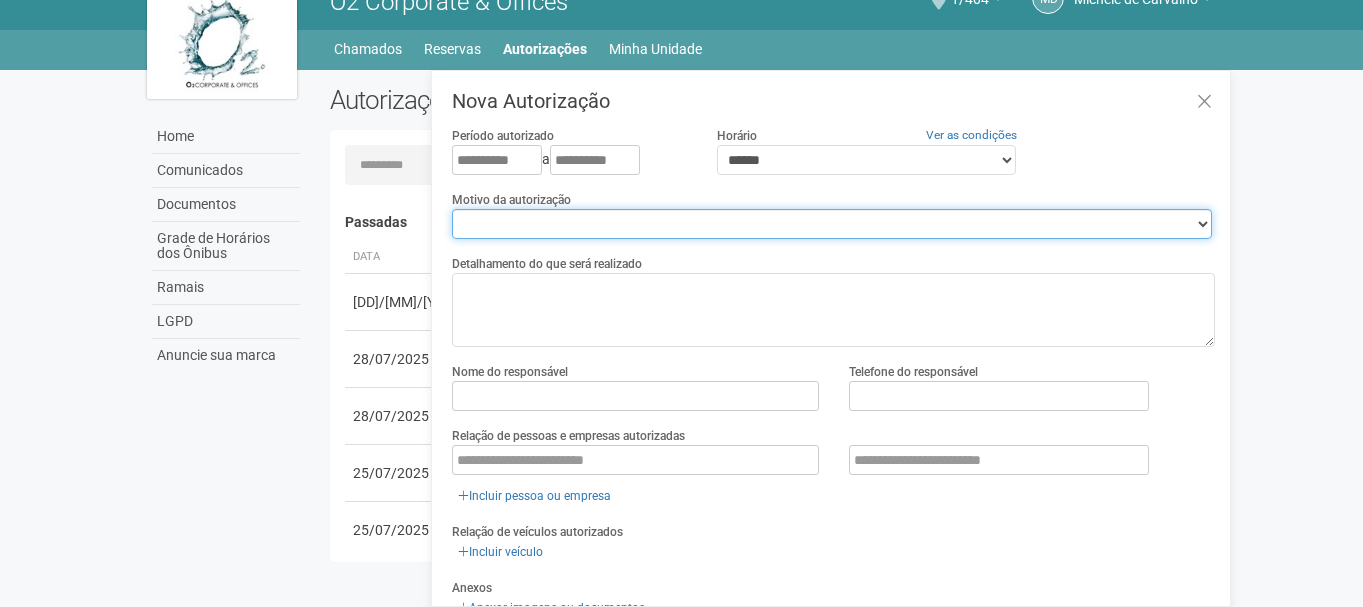 click on "**********" at bounding box center (832, 224) 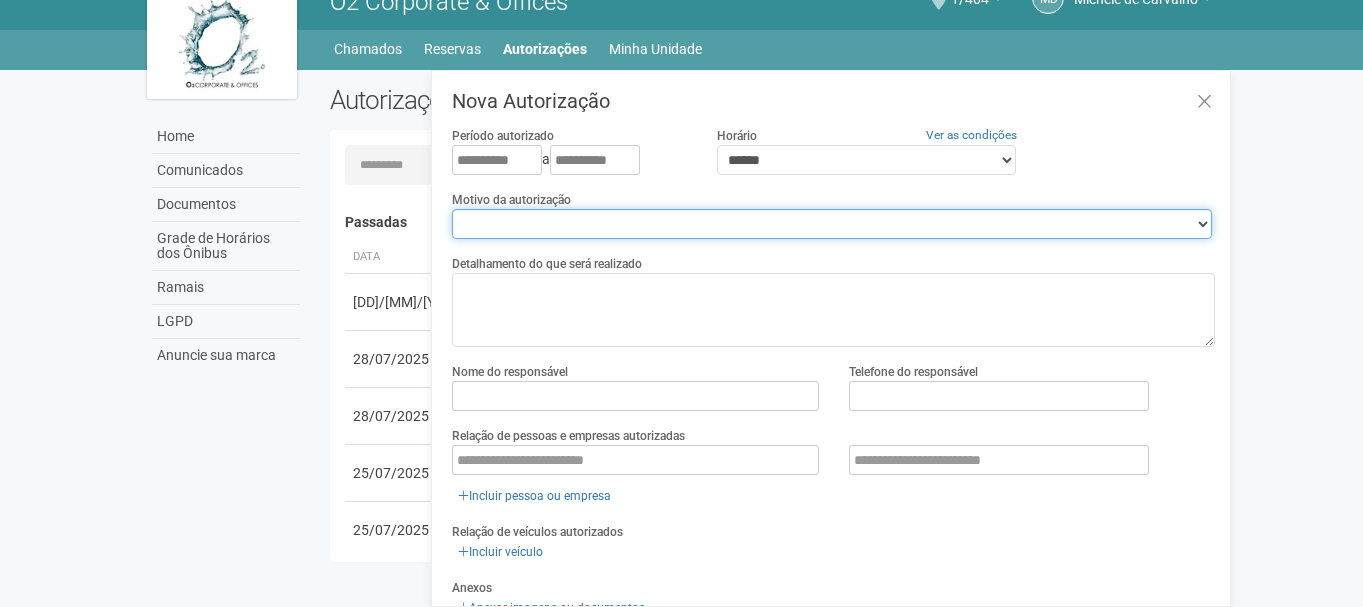 select on "******" 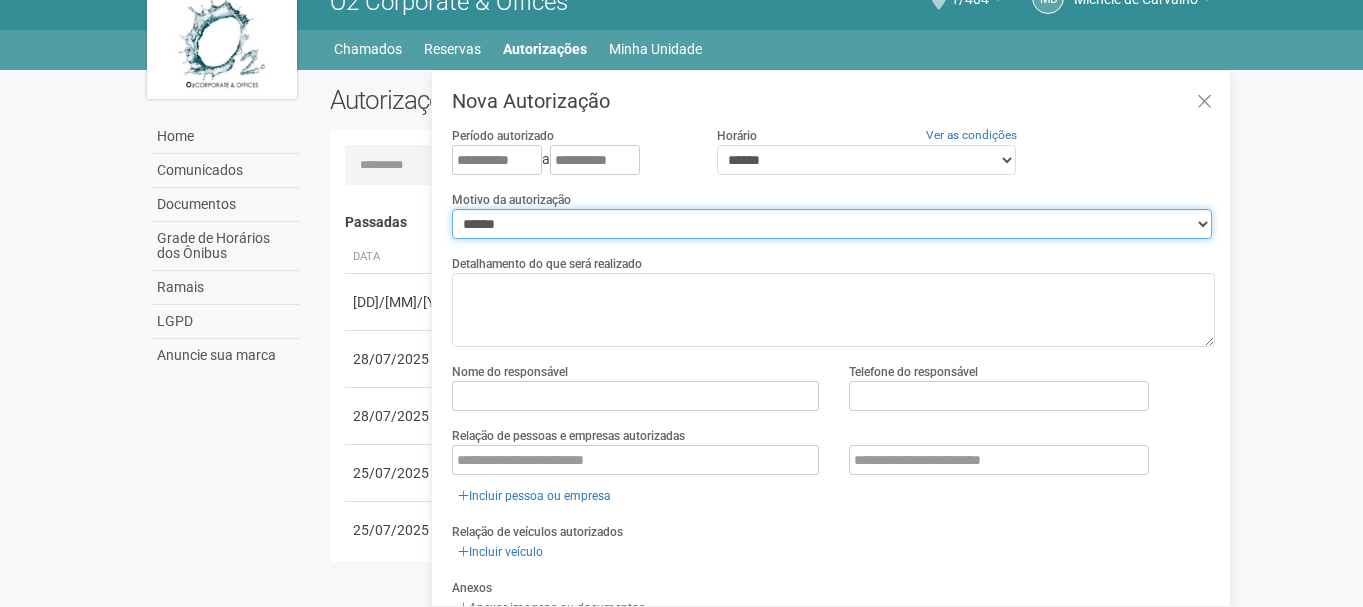 click on "**********" at bounding box center [832, 224] 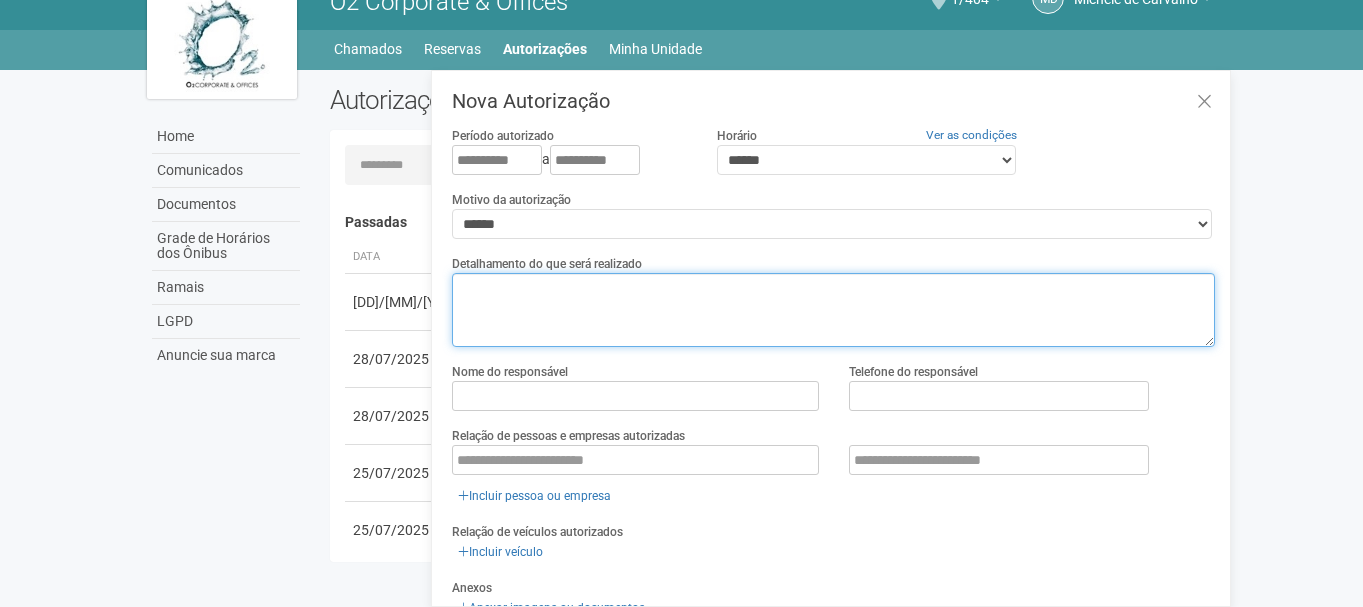 click at bounding box center (833, 310) 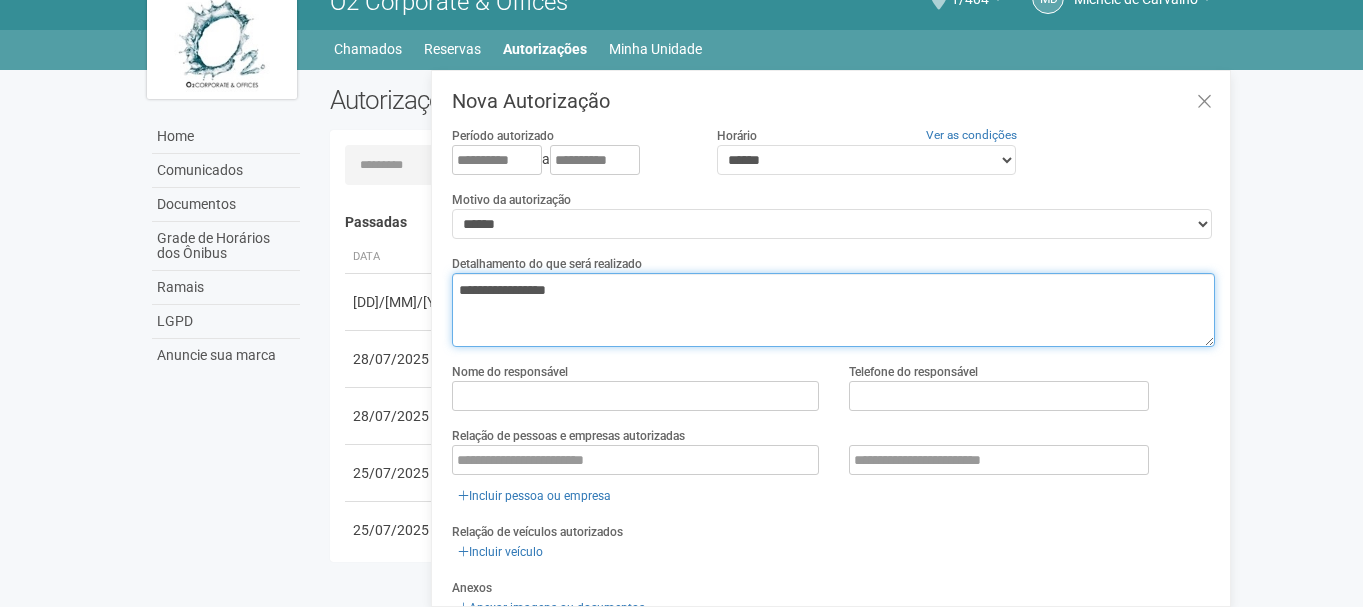 type on "**********" 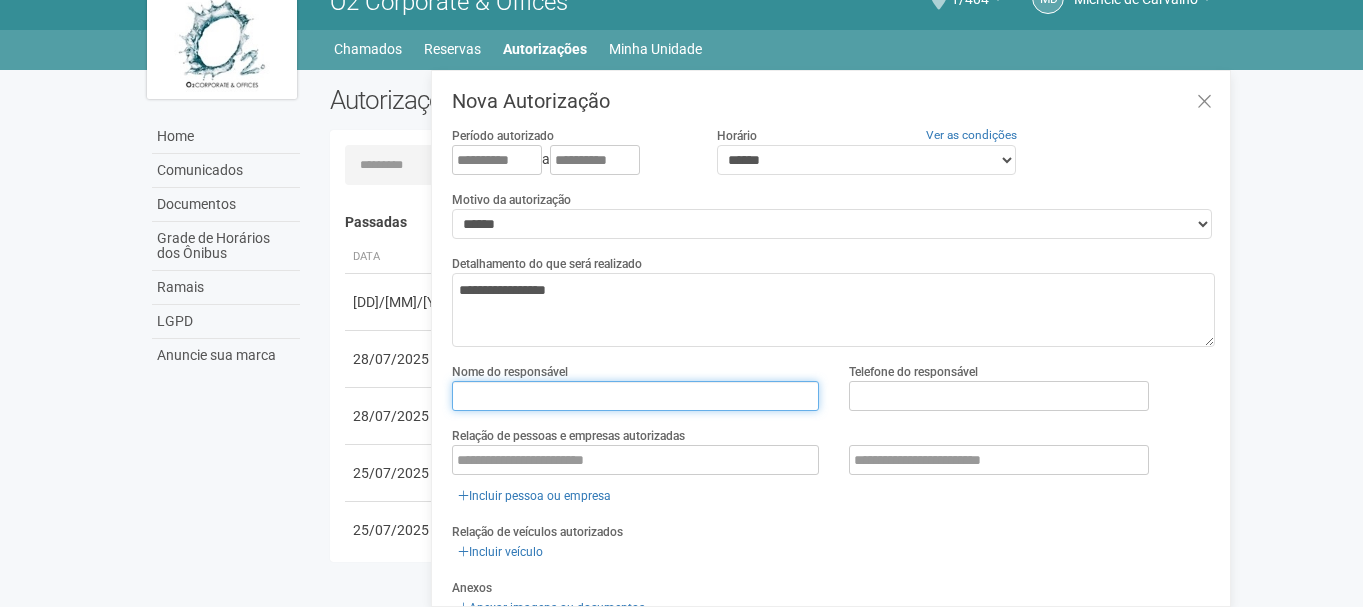 click at bounding box center (635, 396) 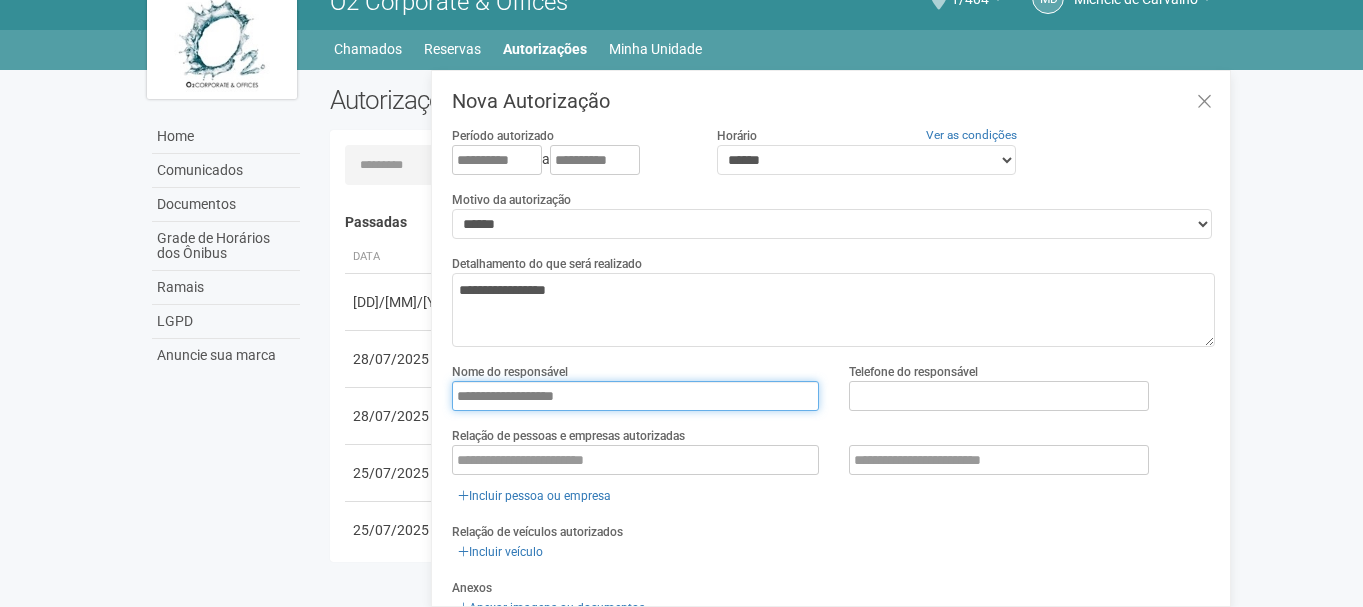 type on "**********" 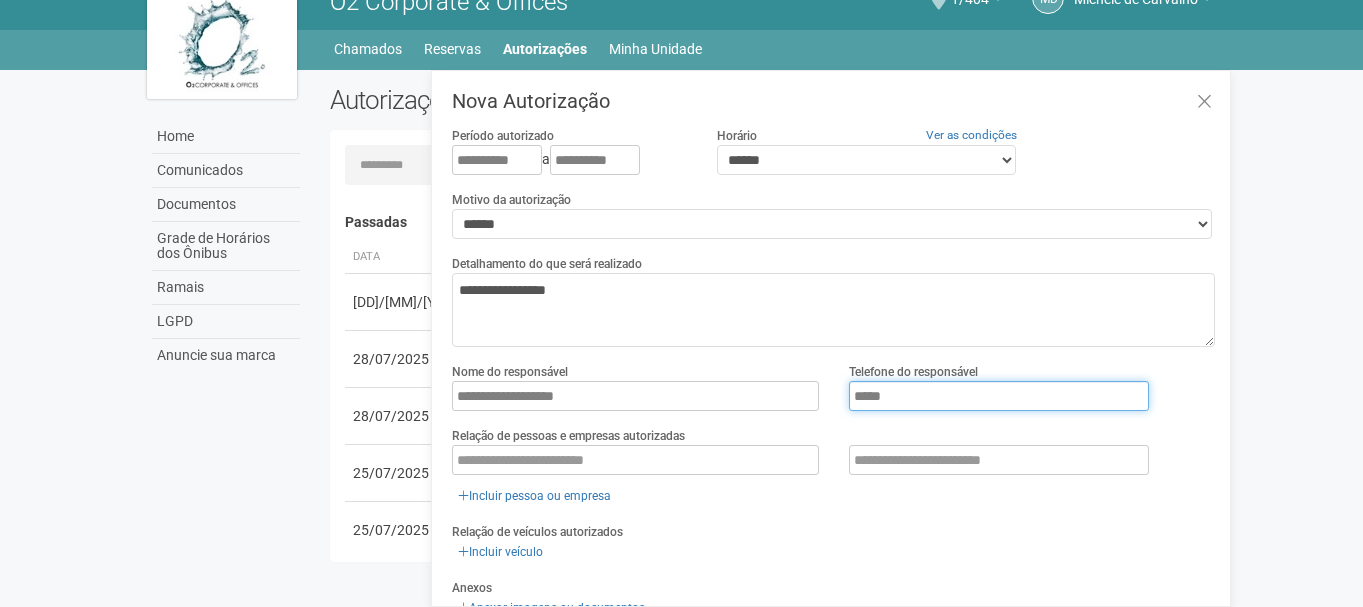 type on "**********" 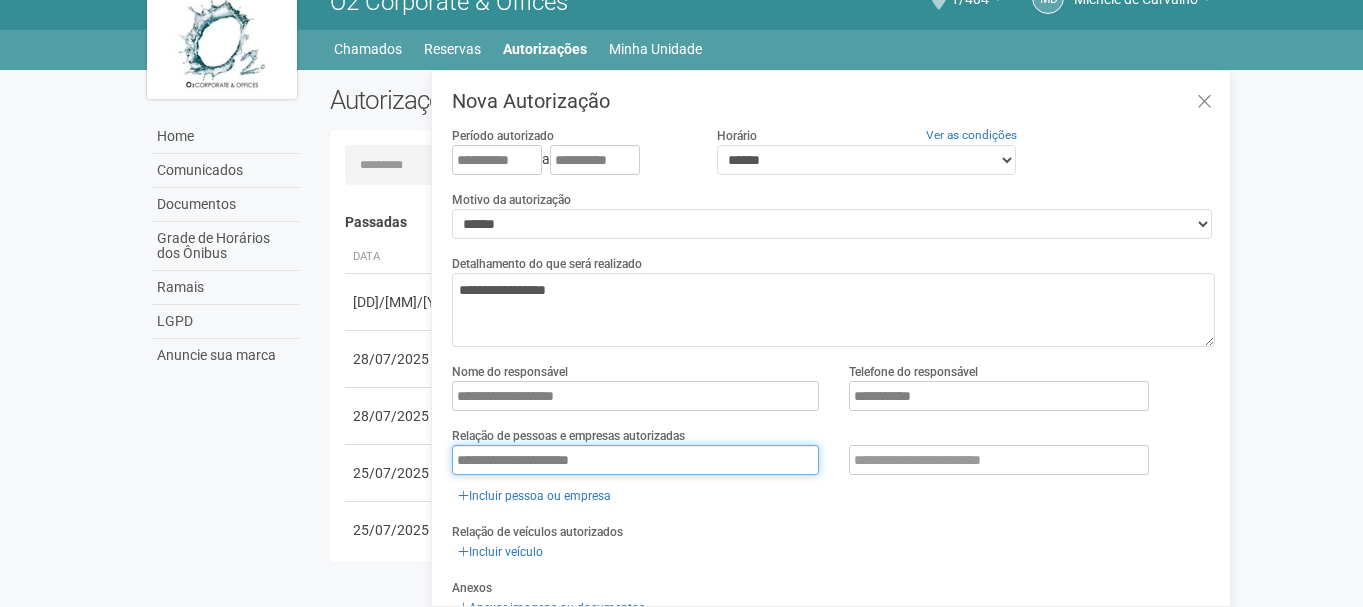 type on "**********" 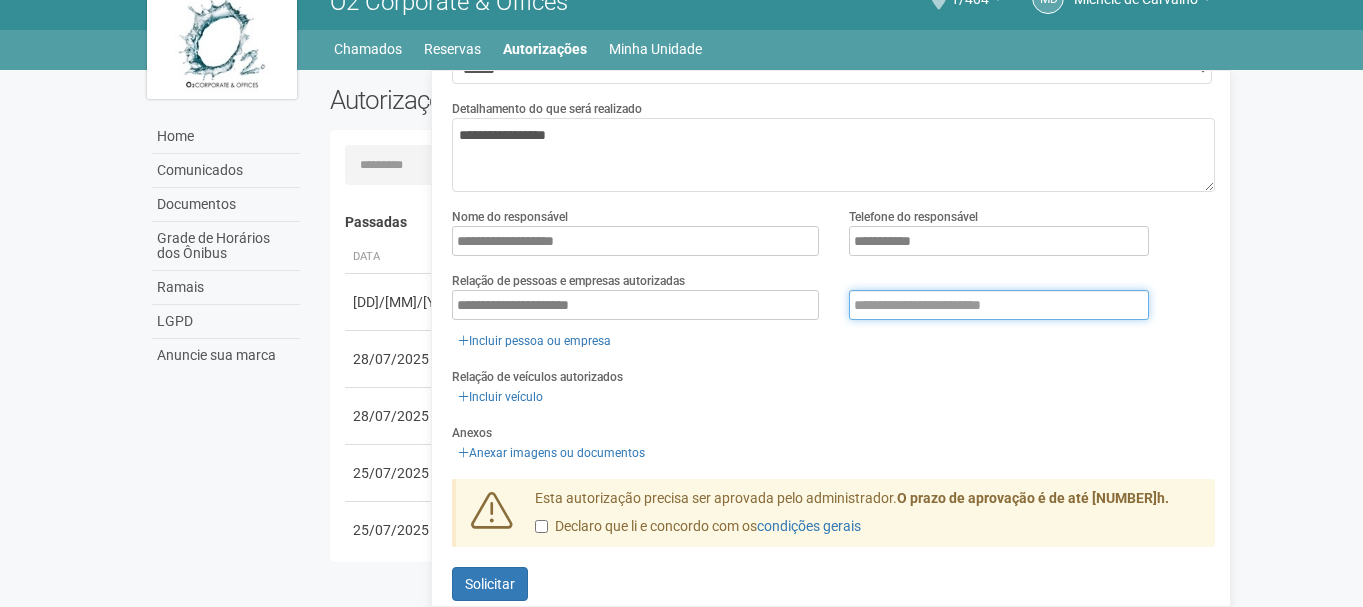 scroll, scrollTop: 176, scrollLeft: 0, axis: vertical 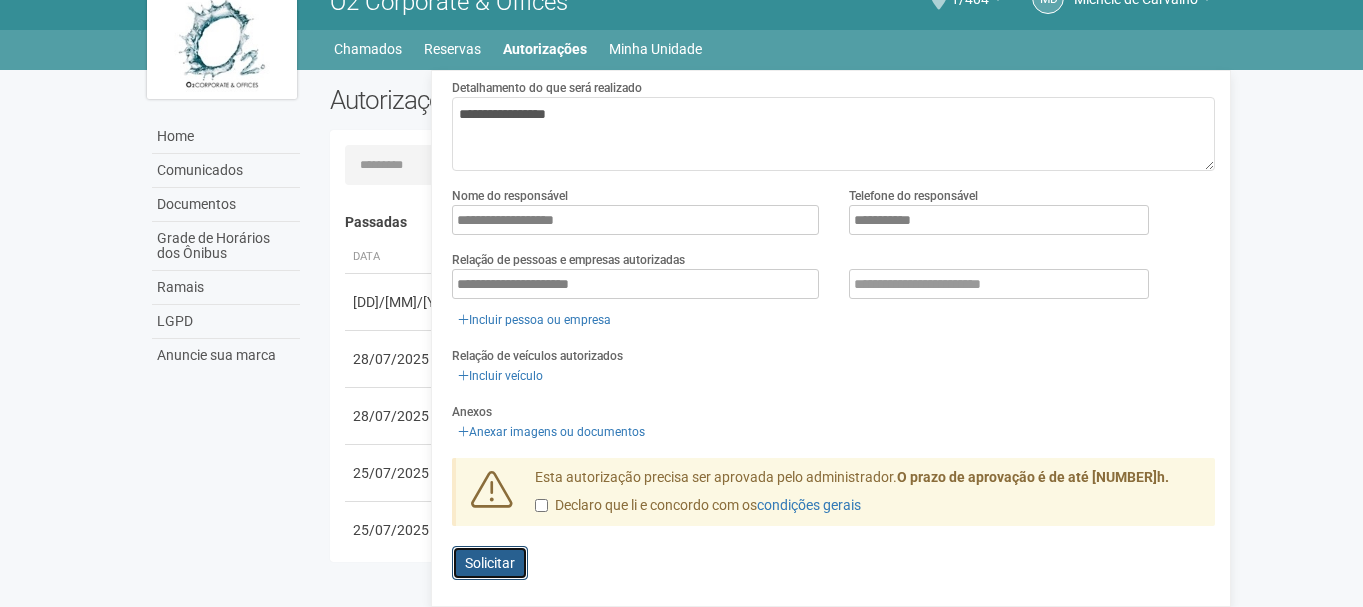 click on "Solicitar" at bounding box center (490, 563) 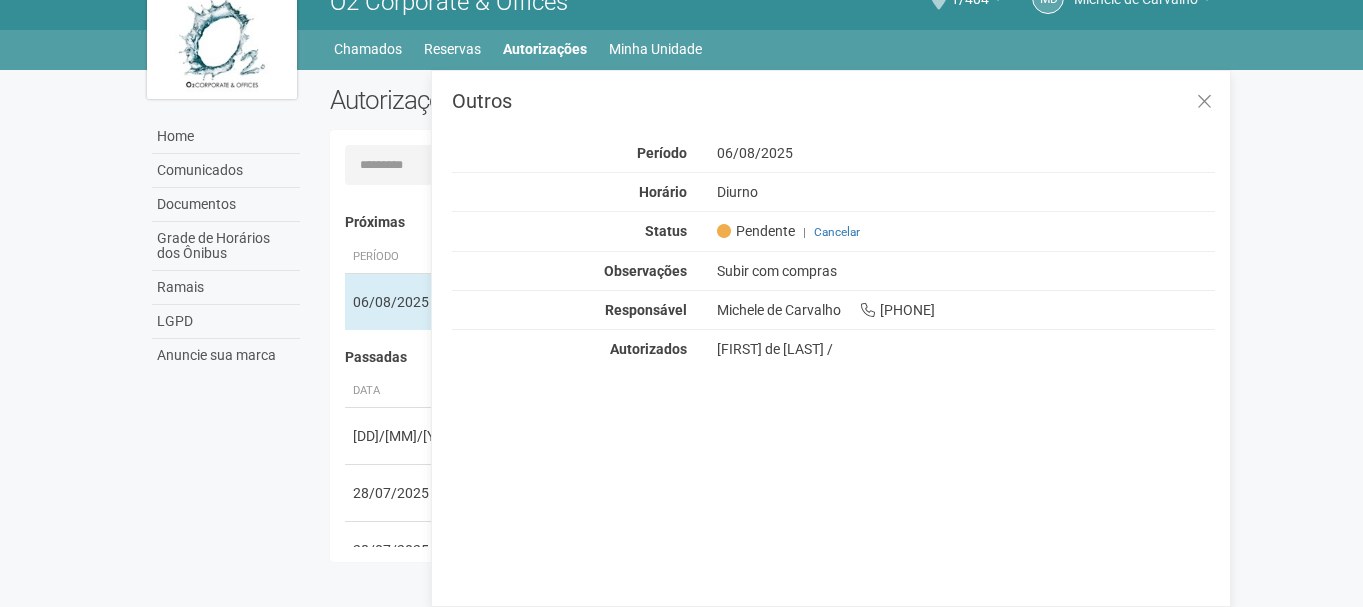 scroll, scrollTop: 0, scrollLeft: 0, axis: both 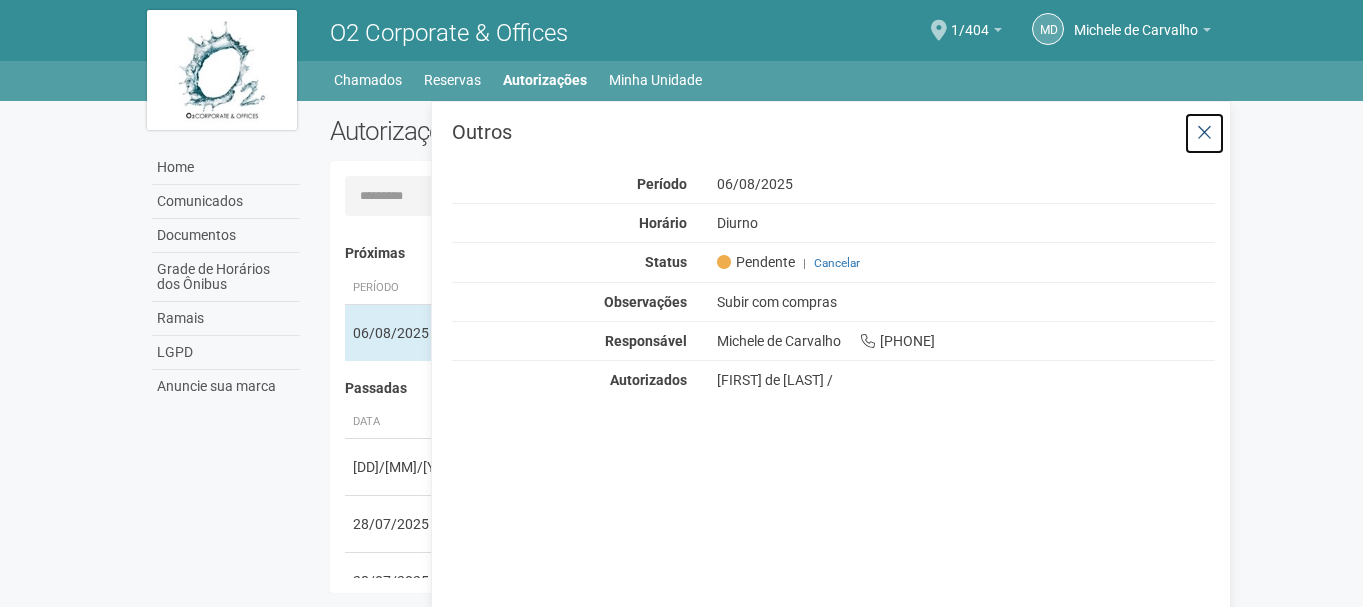 click at bounding box center (1204, 133) 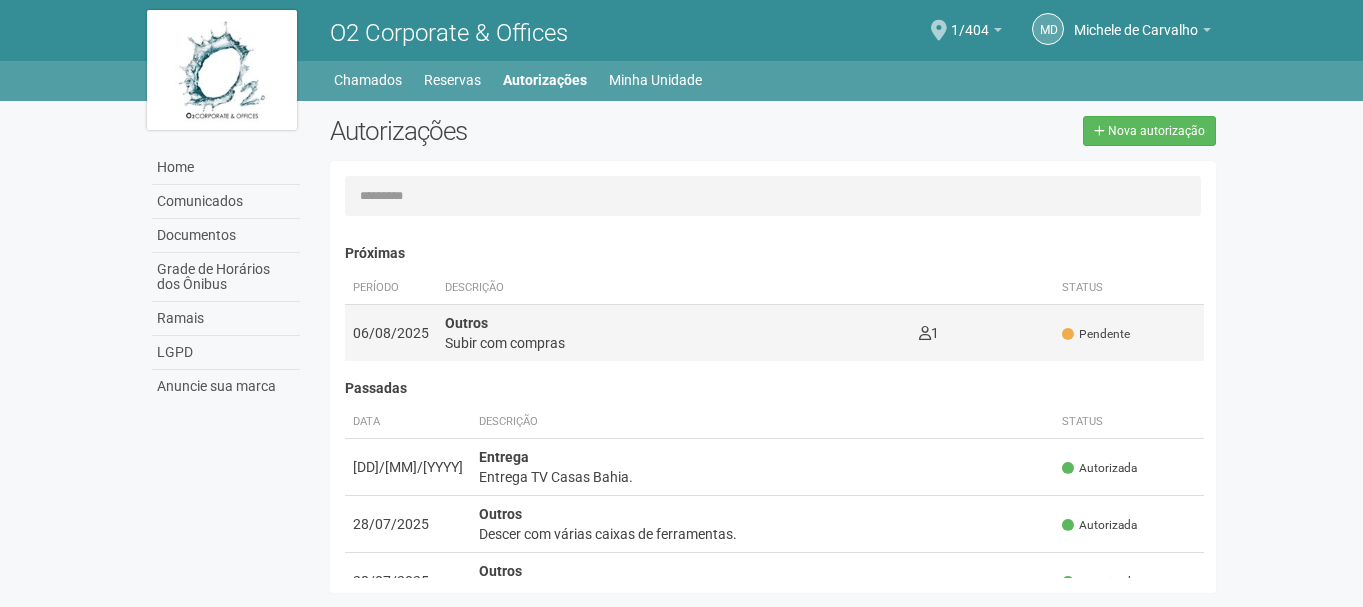 click on "Subir com compras" at bounding box center [674, 343] 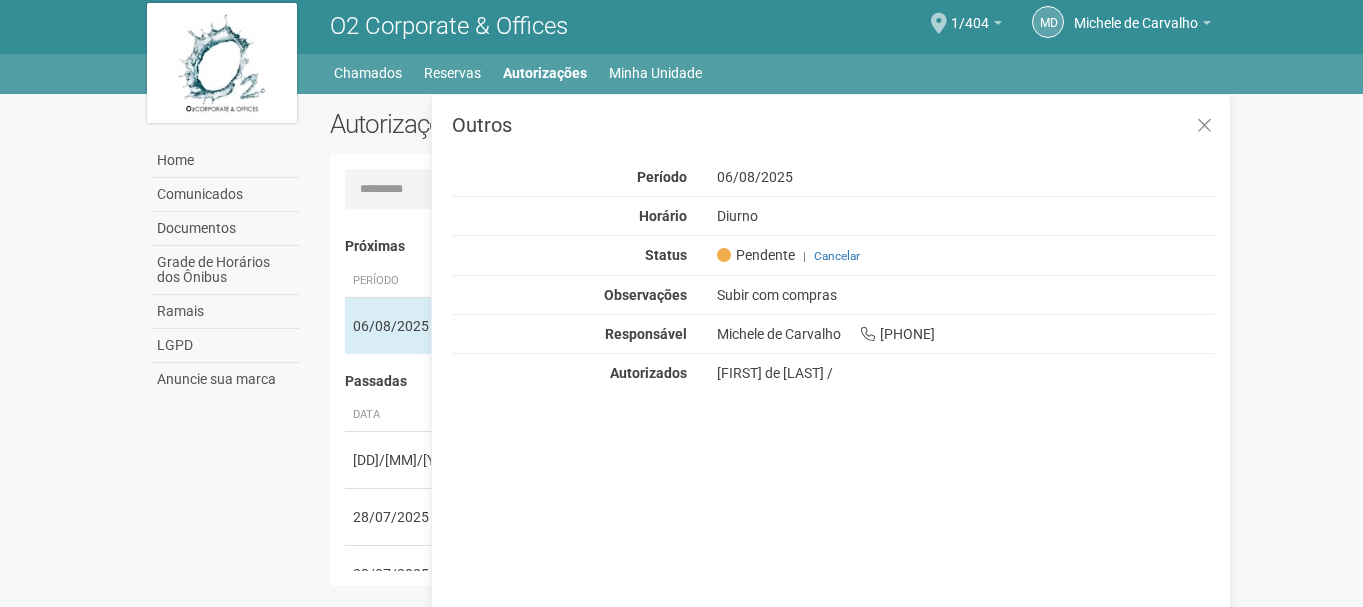 scroll, scrollTop: 0, scrollLeft: 0, axis: both 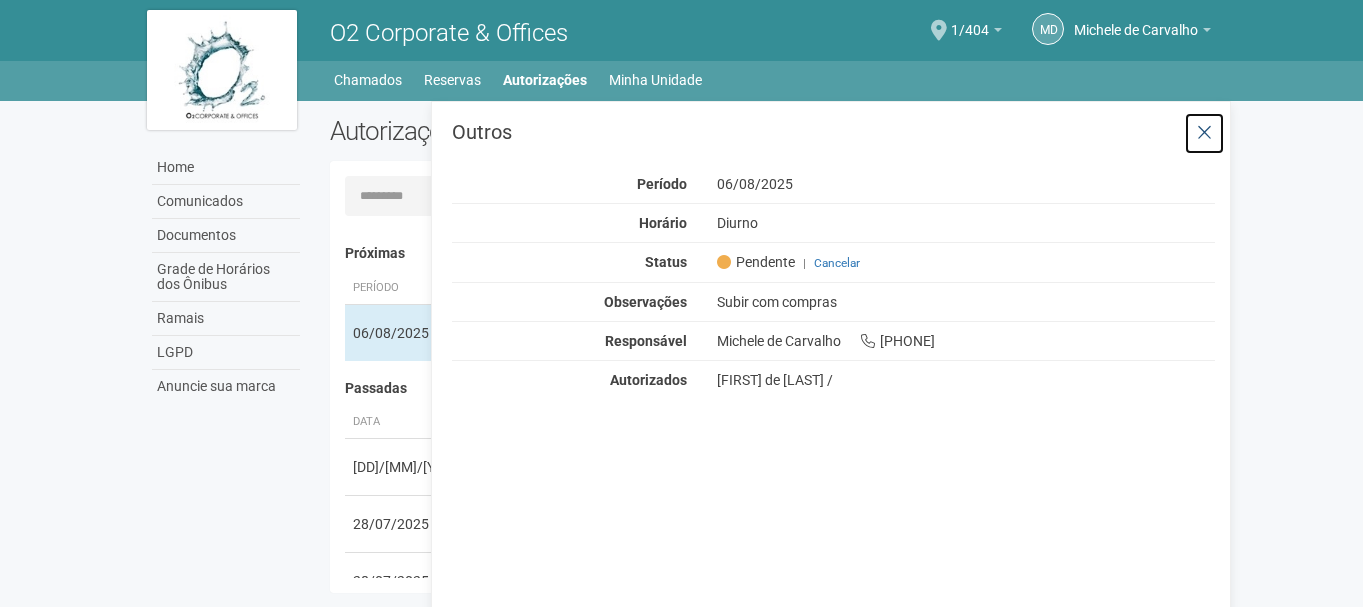 click at bounding box center [1204, 133] 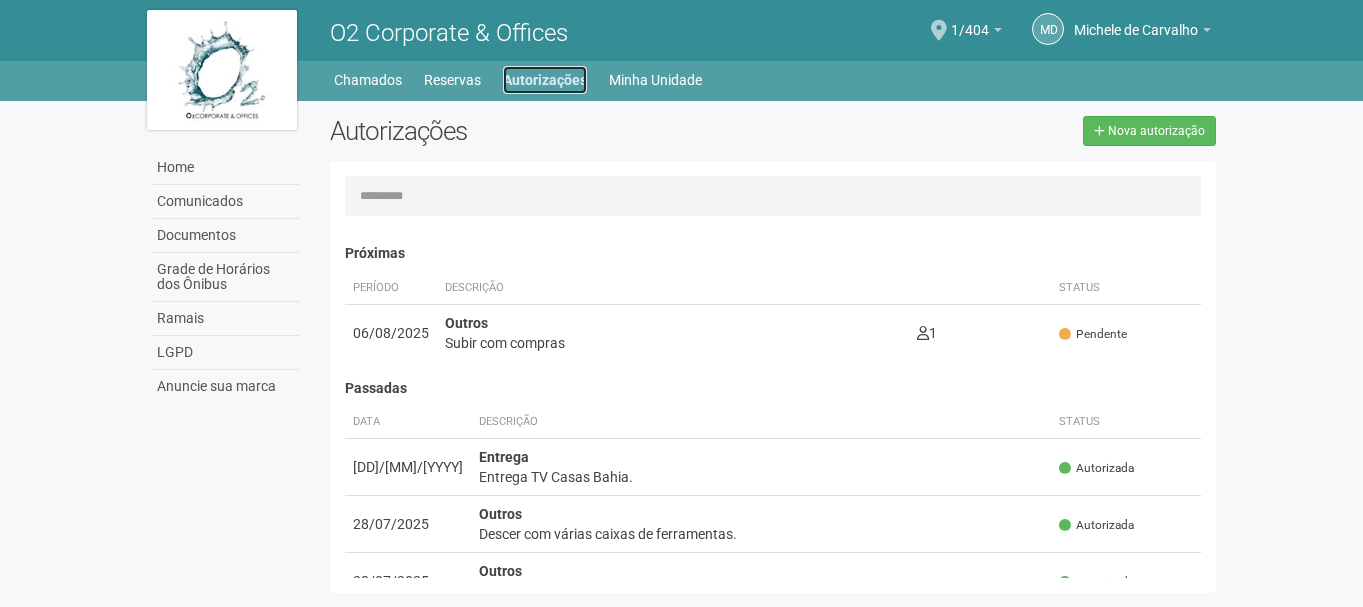 click on "Autorizações" at bounding box center [545, 80] 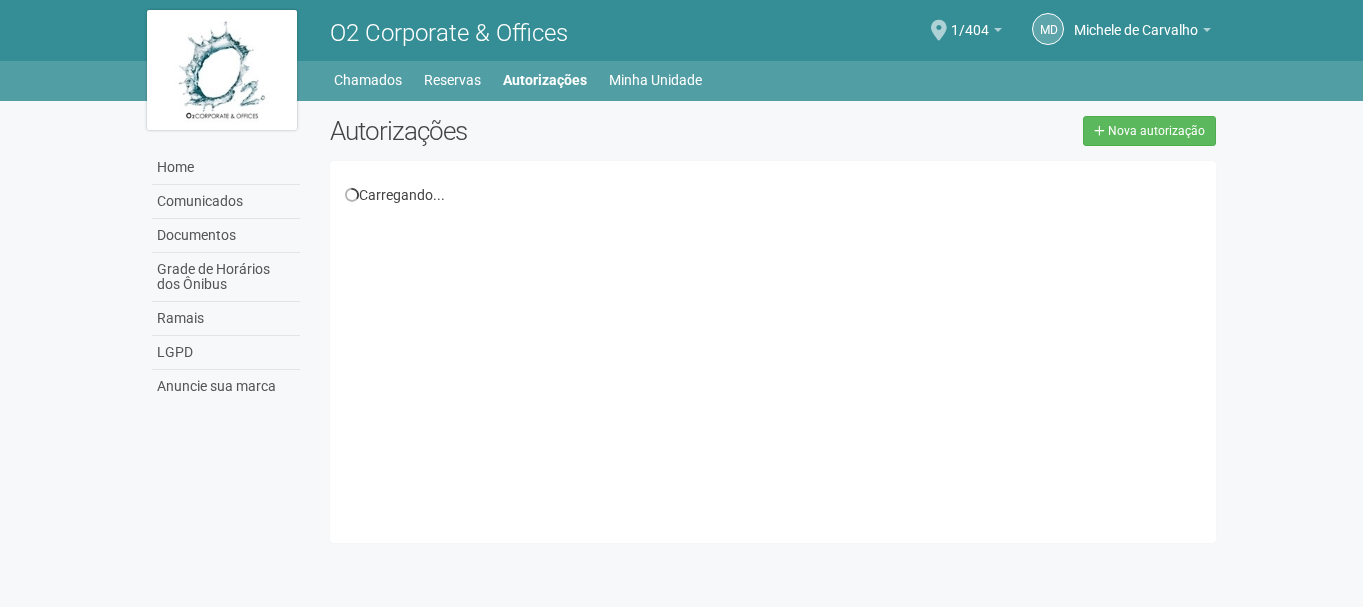 scroll, scrollTop: 0, scrollLeft: 0, axis: both 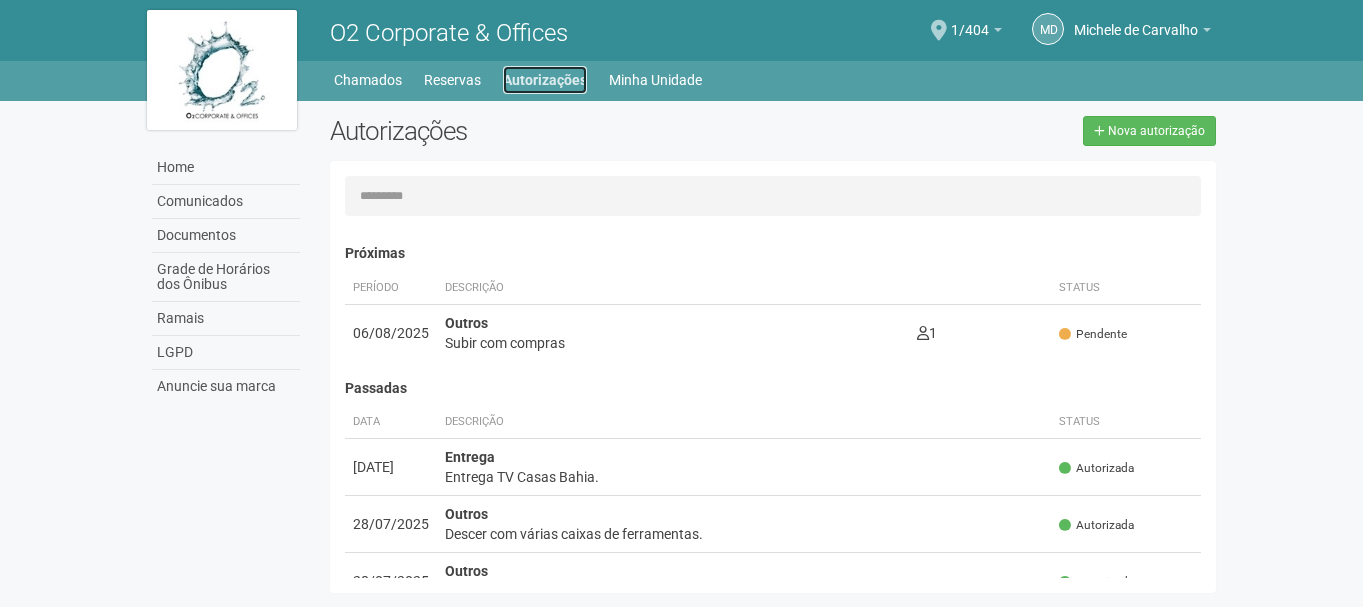 click on "Autorizações" at bounding box center (545, 80) 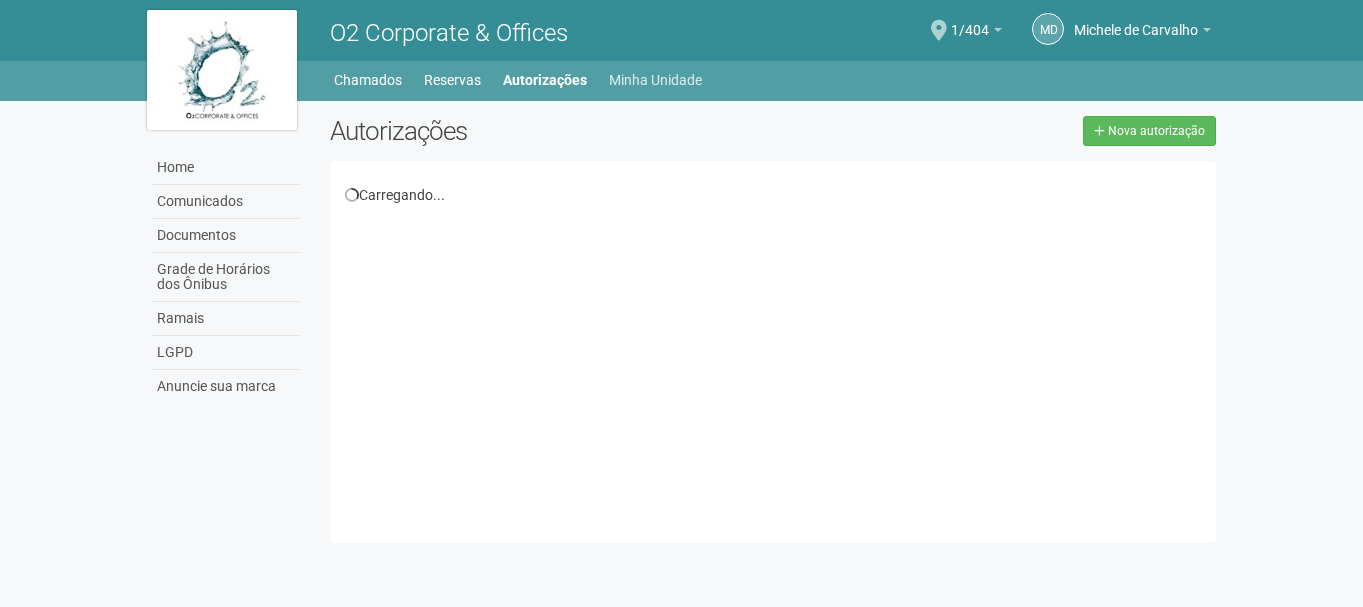 scroll, scrollTop: 0, scrollLeft: 0, axis: both 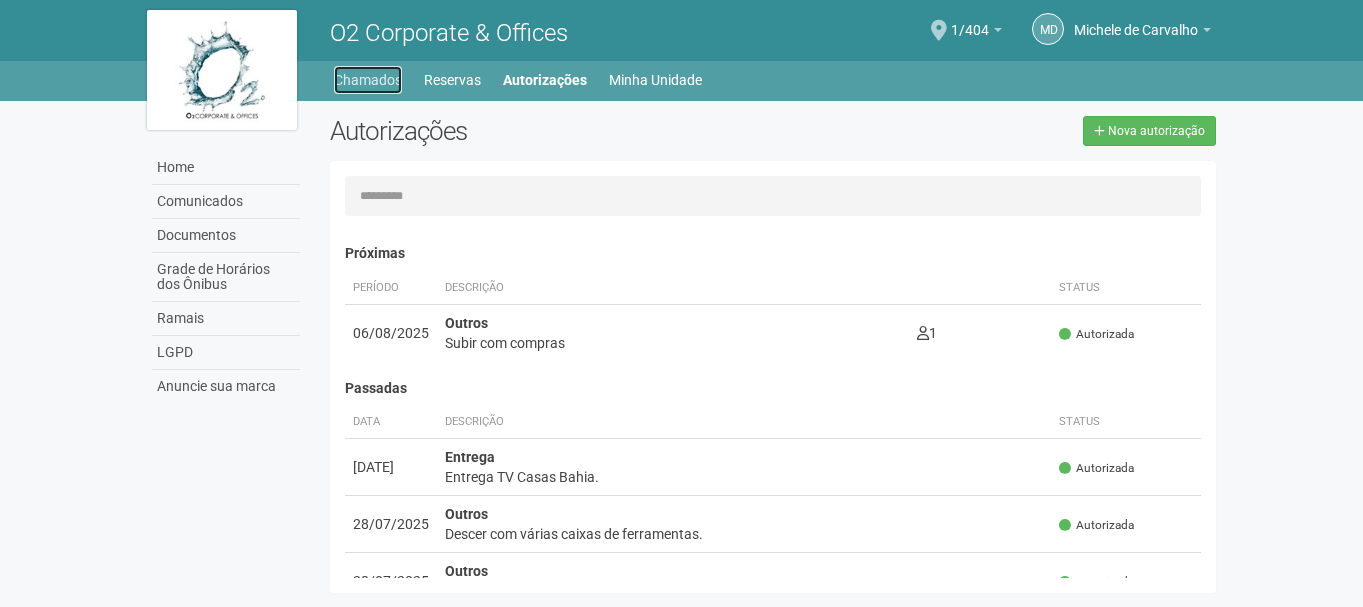click on "Chamados" at bounding box center [368, 80] 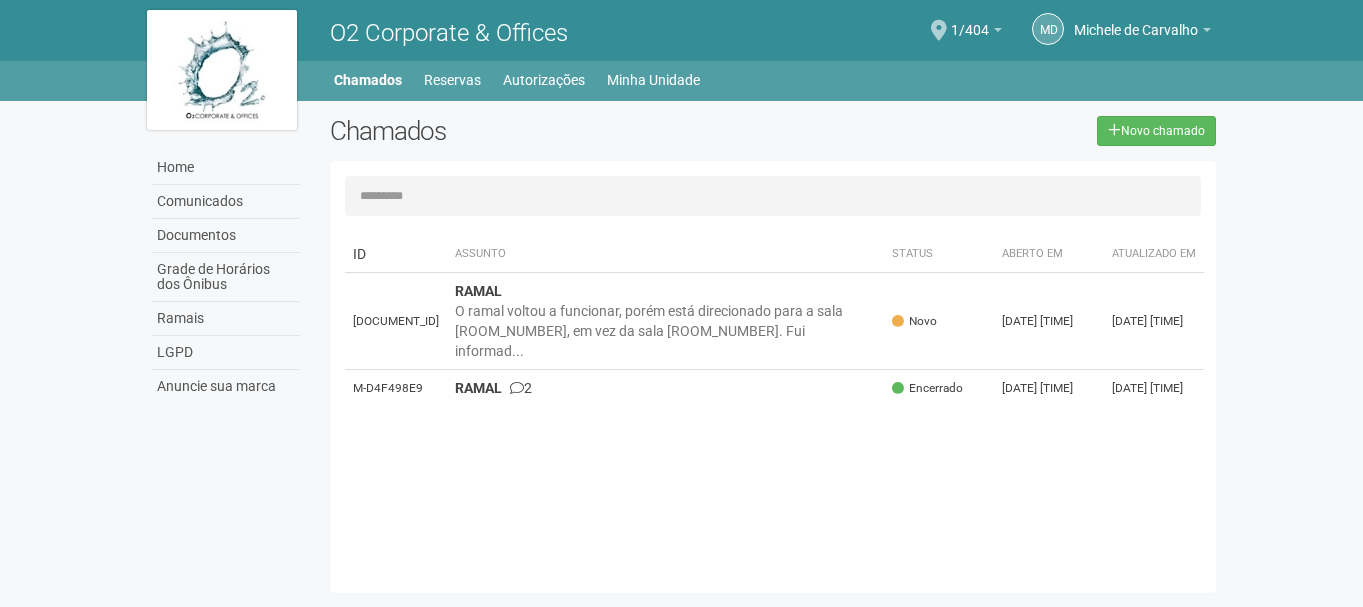 scroll, scrollTop: 0, scrollLeft: 0, axis: both 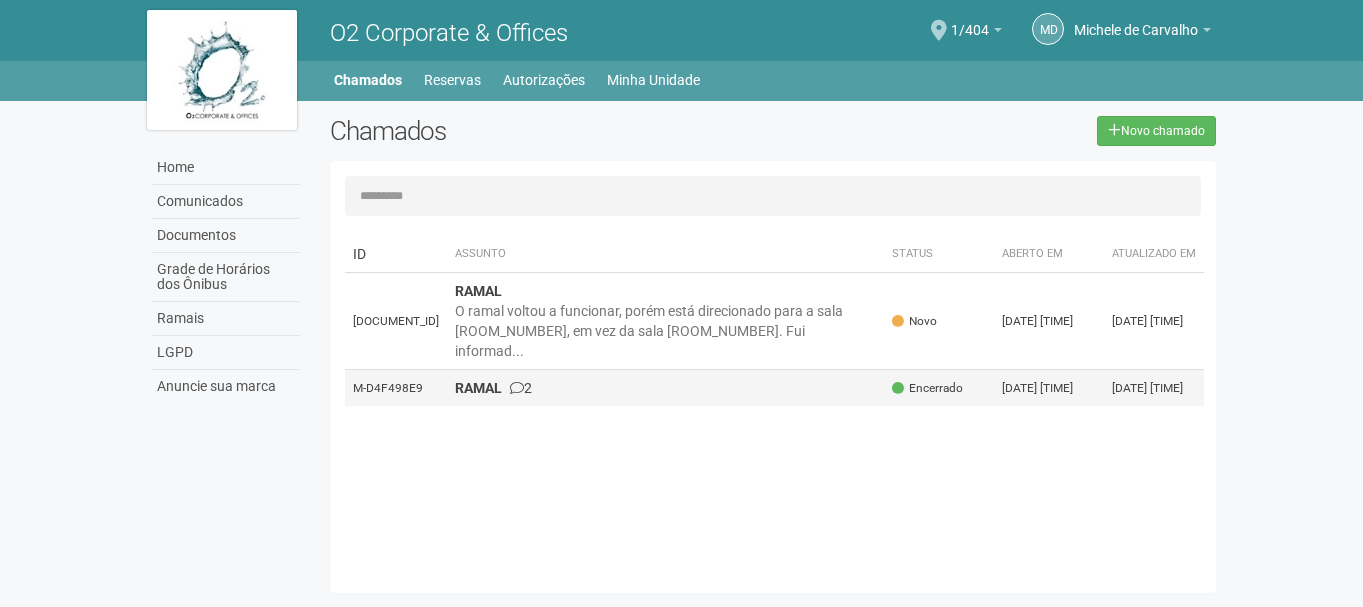 click on "RAMAL
2" at bounding box center [666, 388] 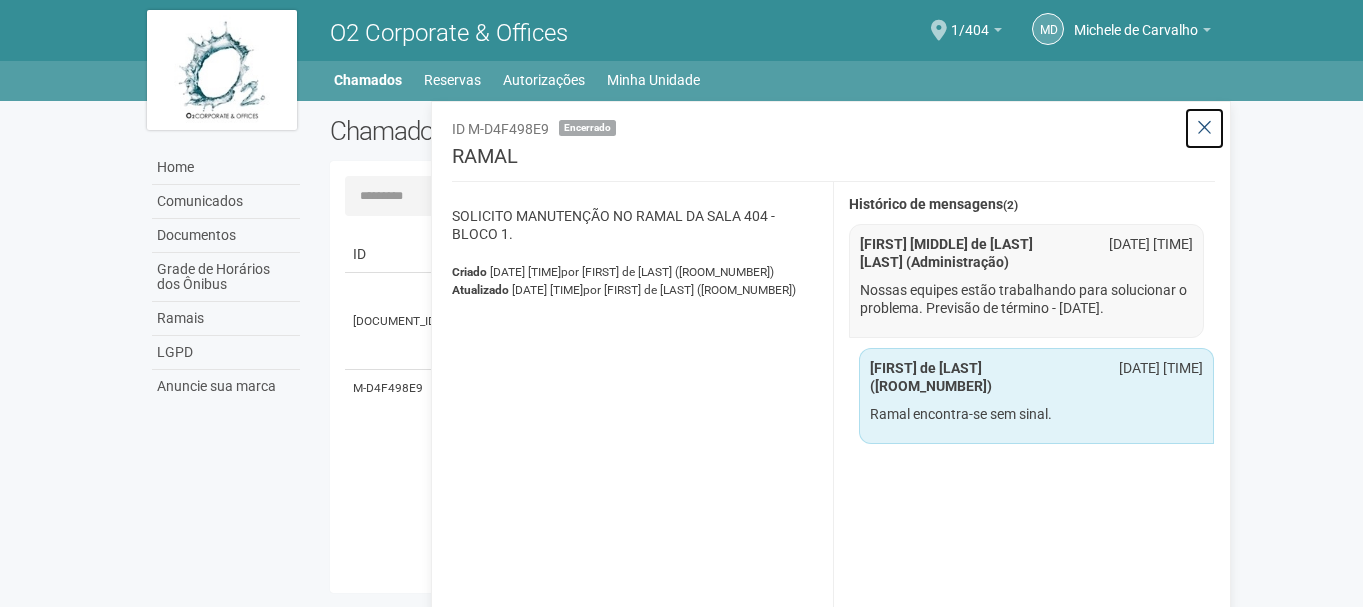 click at bounding box center [1204, 128] 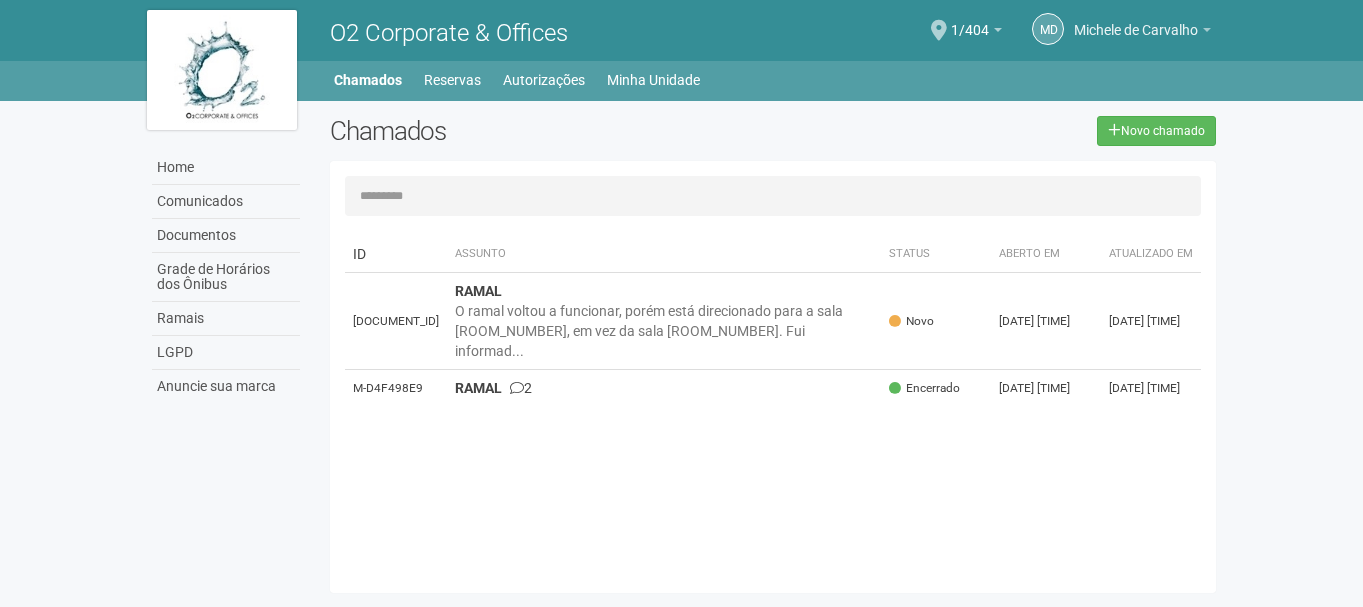 click on "Michele de Carvalho" at bounding box center (1136, 20) 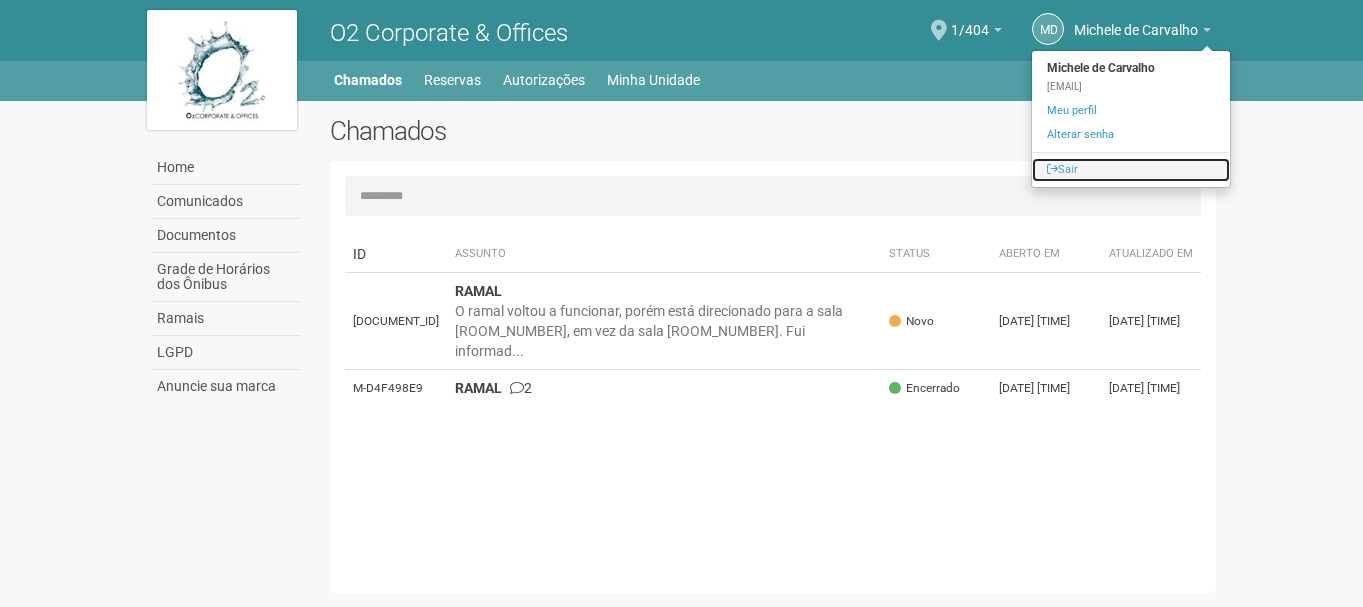 click on "Sair" at bounding box center [1131, 170] 